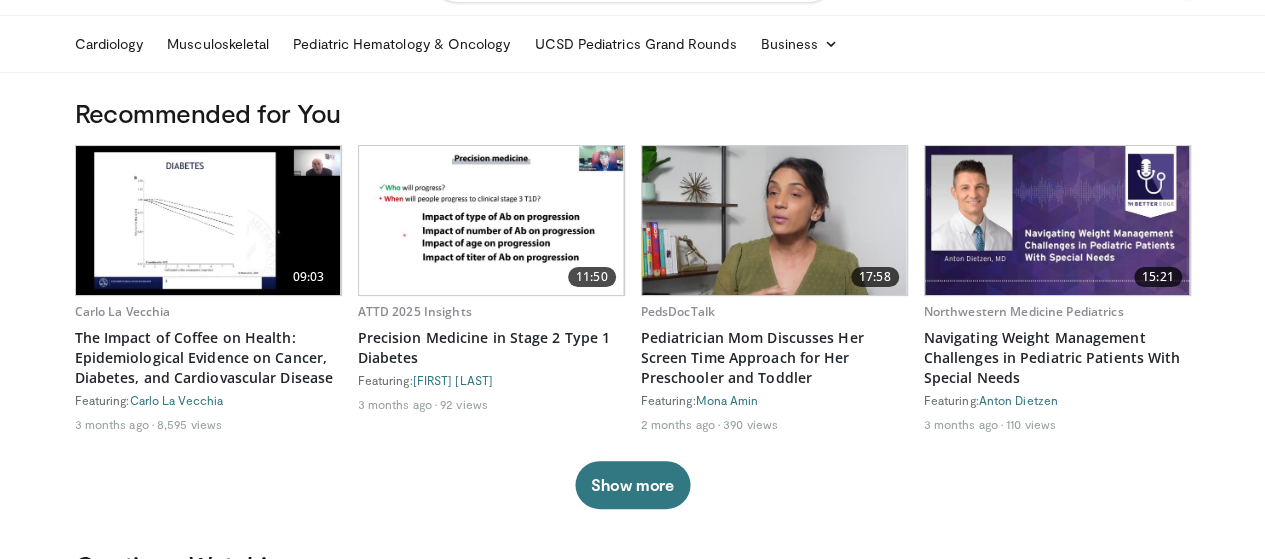 scroll, scrollTop: 0, scrollLeft: 0, axis: both 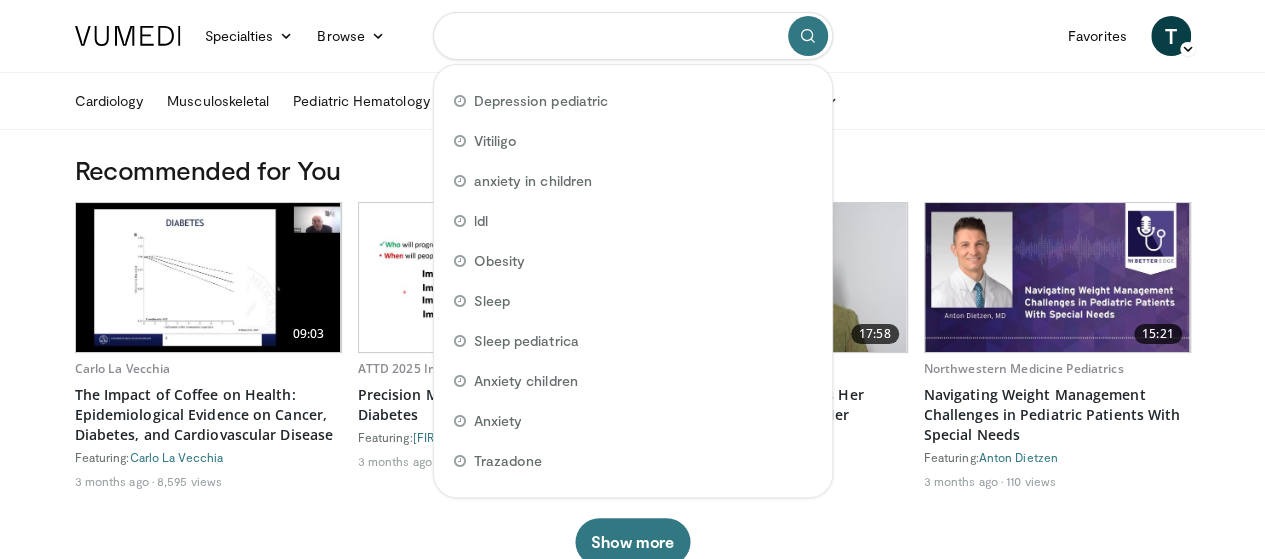 click at bounding box center [633, 36] 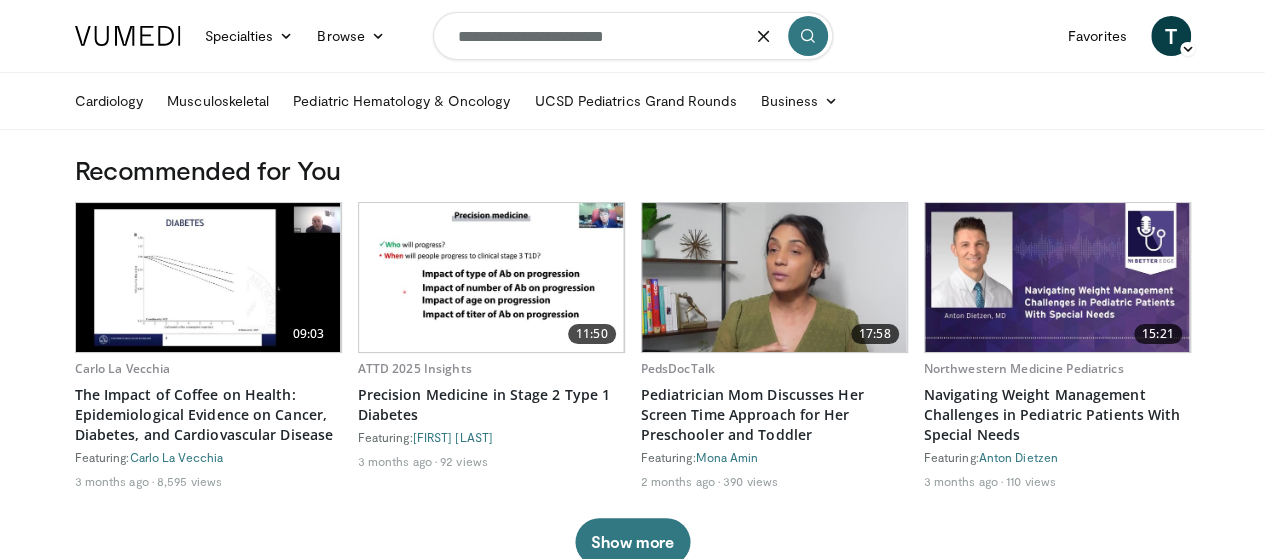 type on "**********" 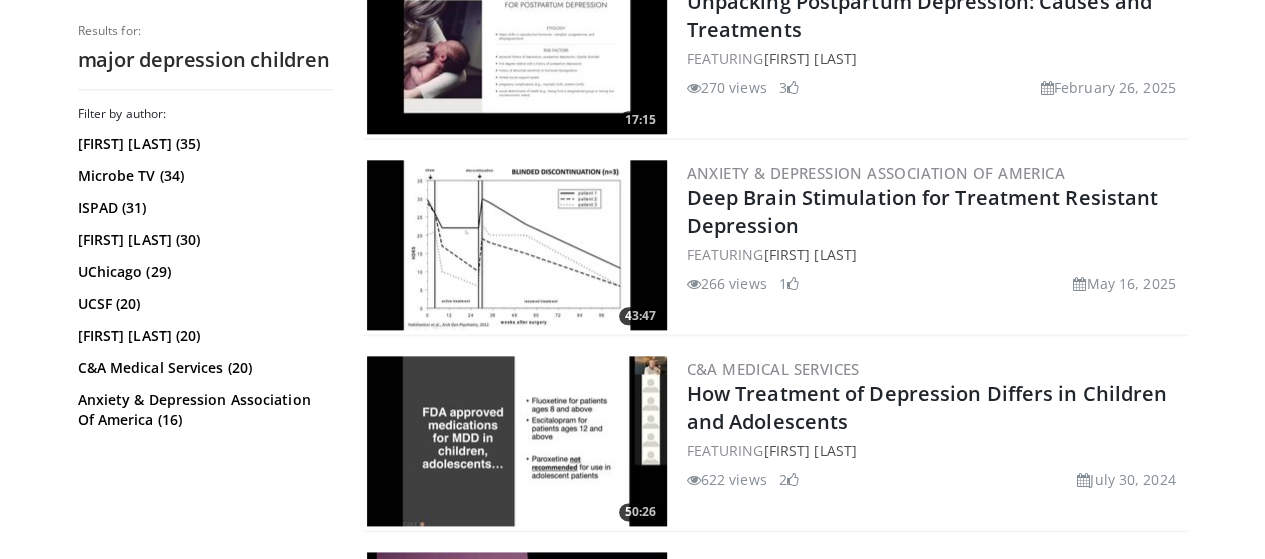 scroll, scrollTop: 0, scrollLeft: 0, axis: both 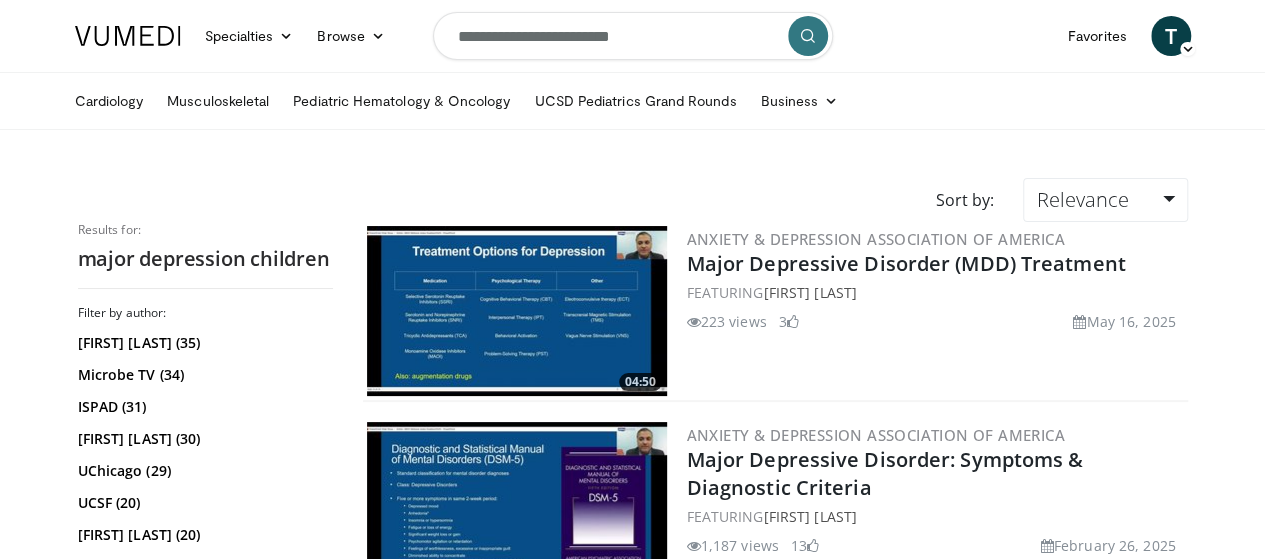 click at bounding box center [517, 311] 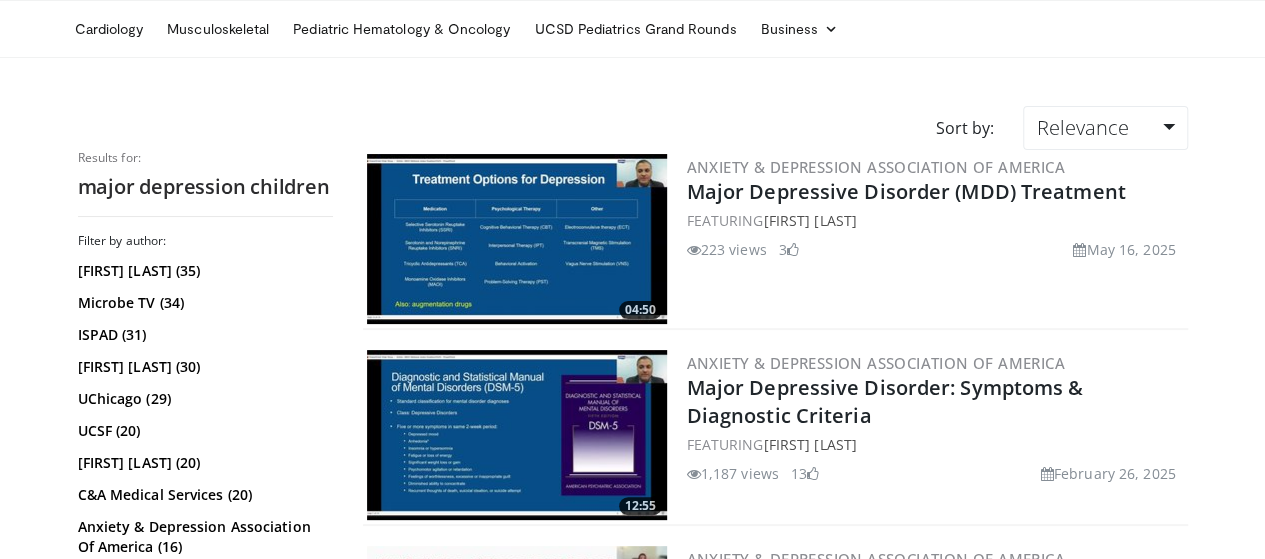 scroll, scrollTop: 82, scrollLeft: 0, axis: vertical 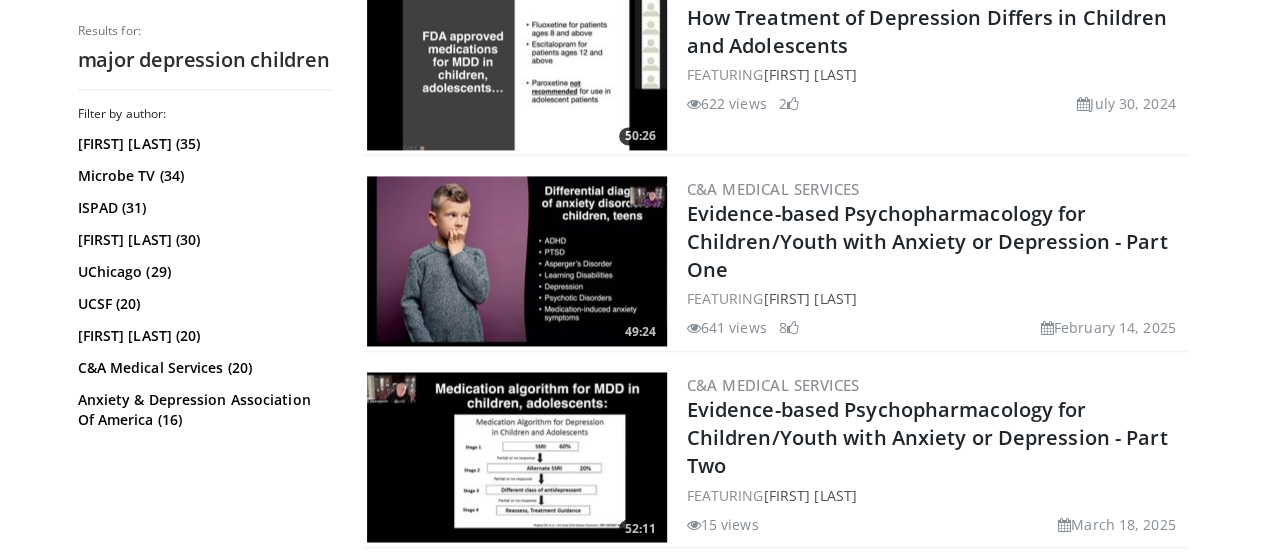 click at bounding box center [517, 261] 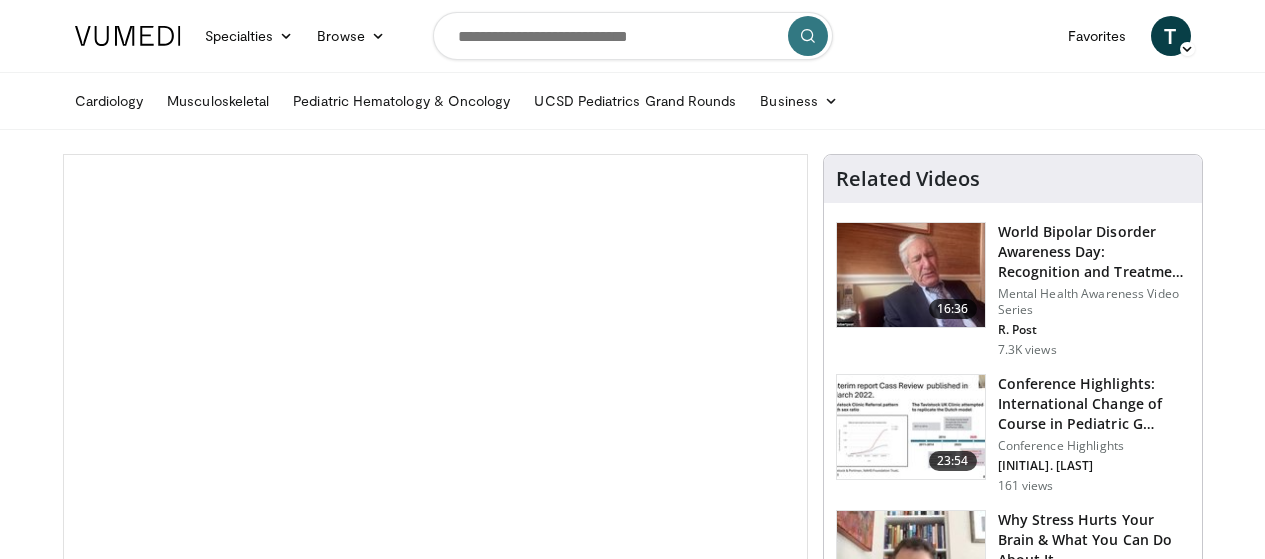 scroll, scrollTop: 0, scrollLeft: 0, axis: both 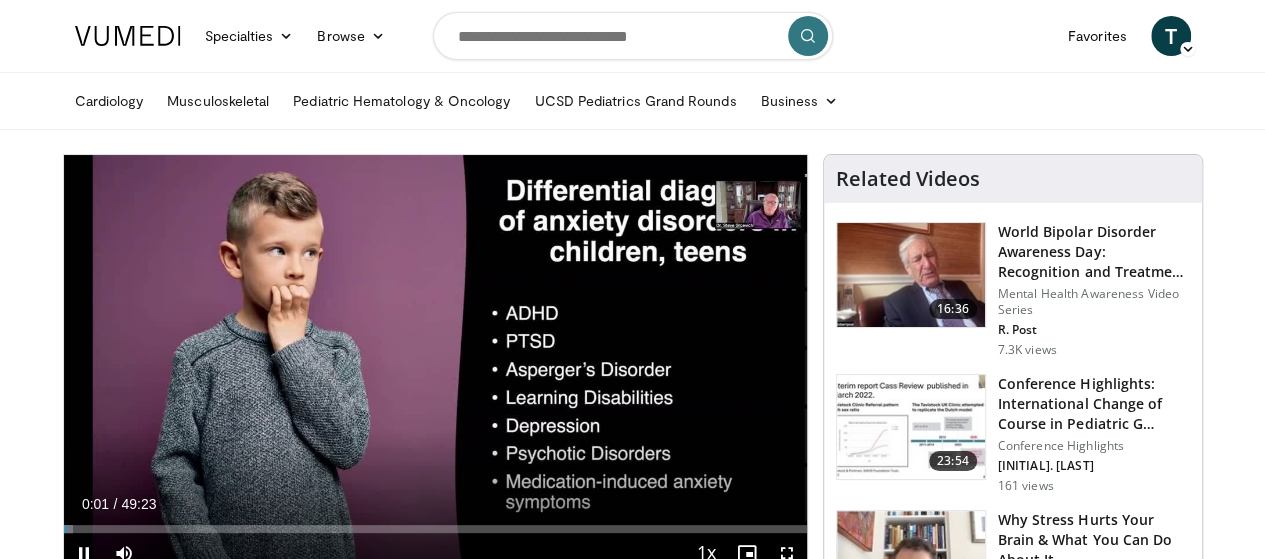 click on "Current Time  0:01 / Duration  49:23" at bounding box center (435, 504) 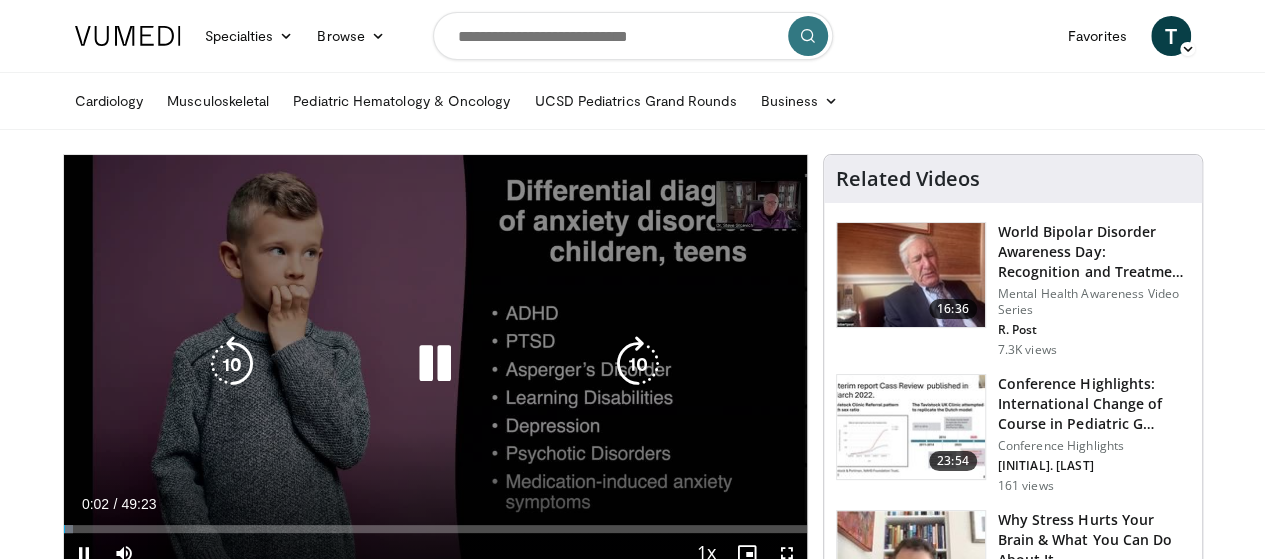 click on "Loaded :  1.34% 00:02" at bounding box center (435, 523) 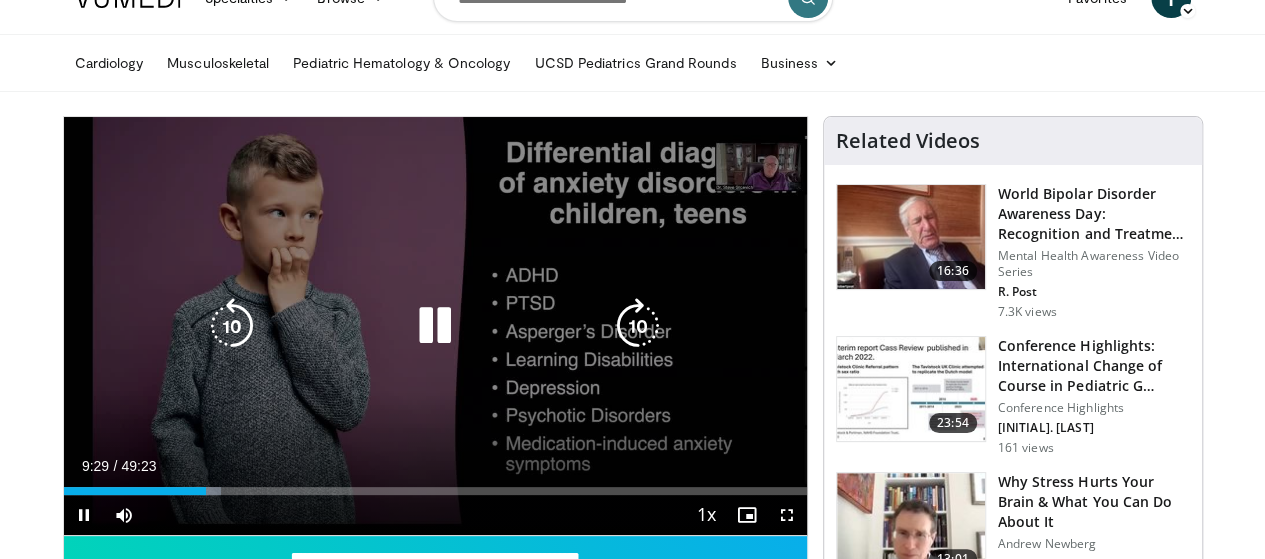 scroll, scrollTop: 39, scrollLeft: 0, axis: vertical 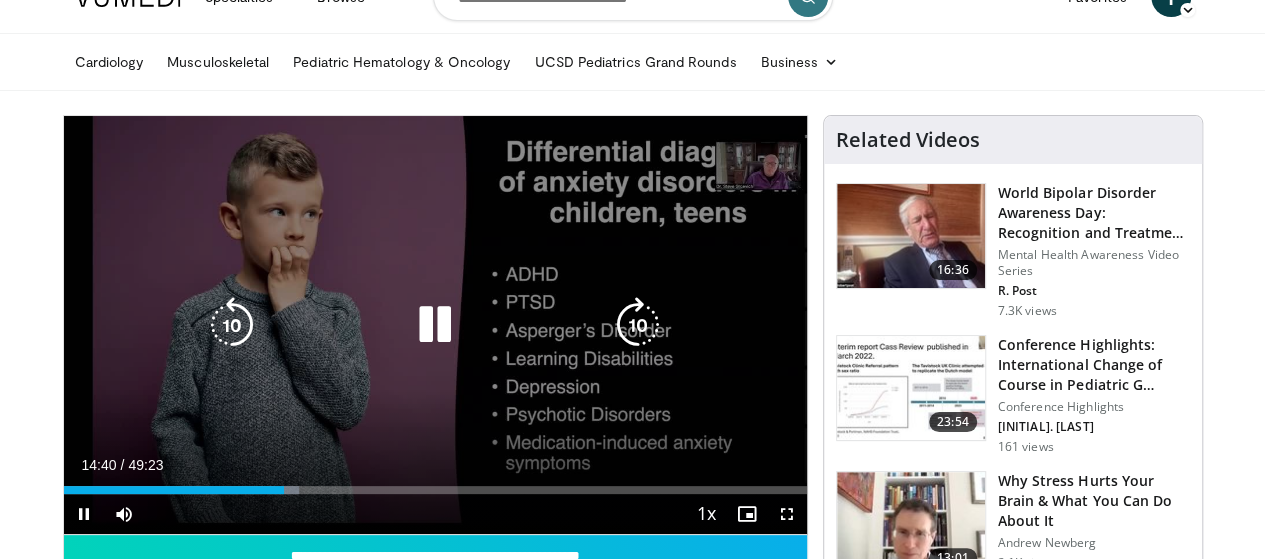click at bounding box center [435, 325] 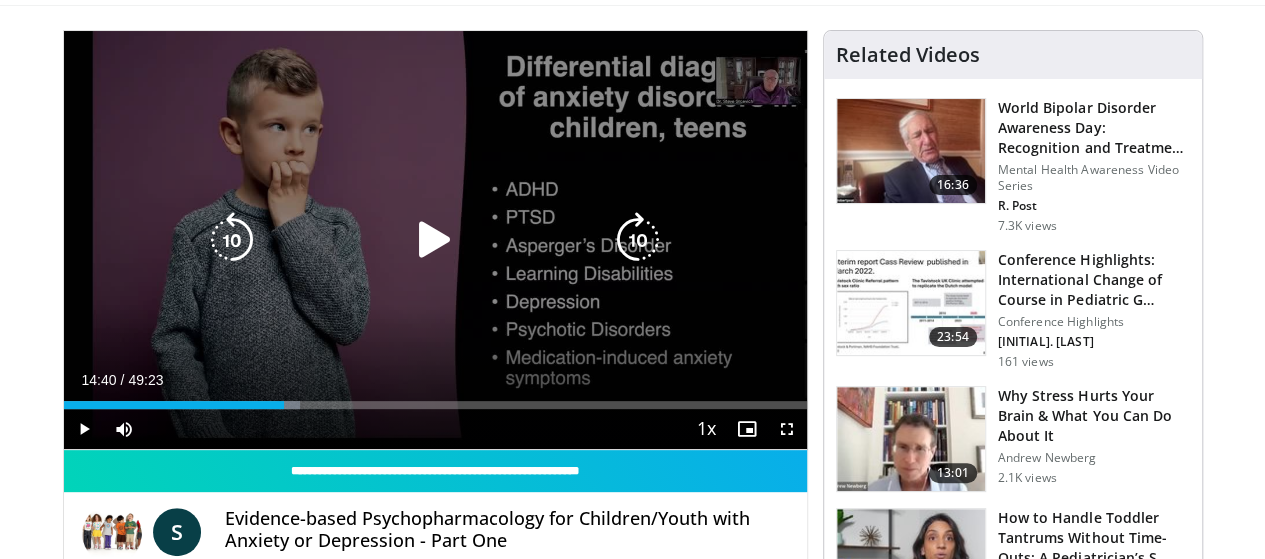 scroll, scrollTop: 125, scrollLeft: 0, axis: vertical 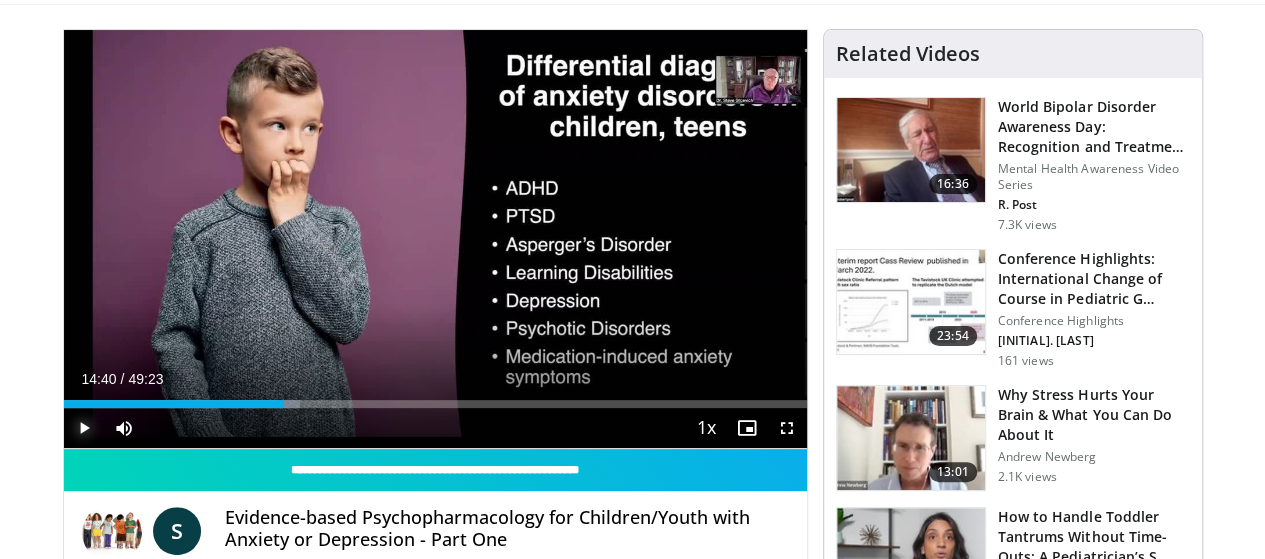 click at bounding box center [84, 428] 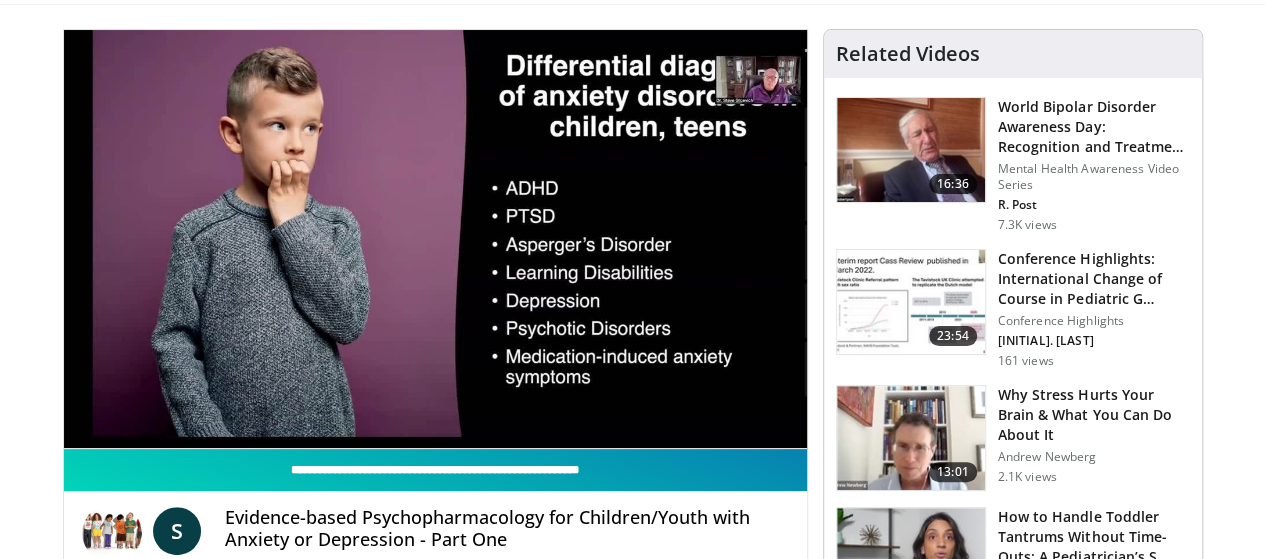 type 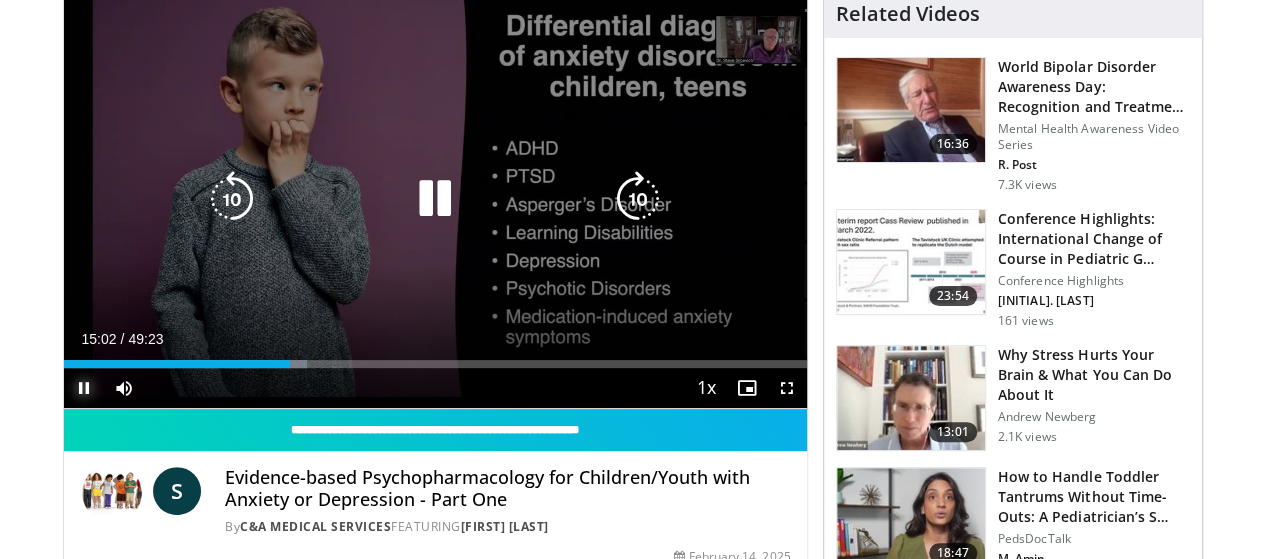 scroll, scrollTop: 175, scrollLeft: 0, axis: vertical 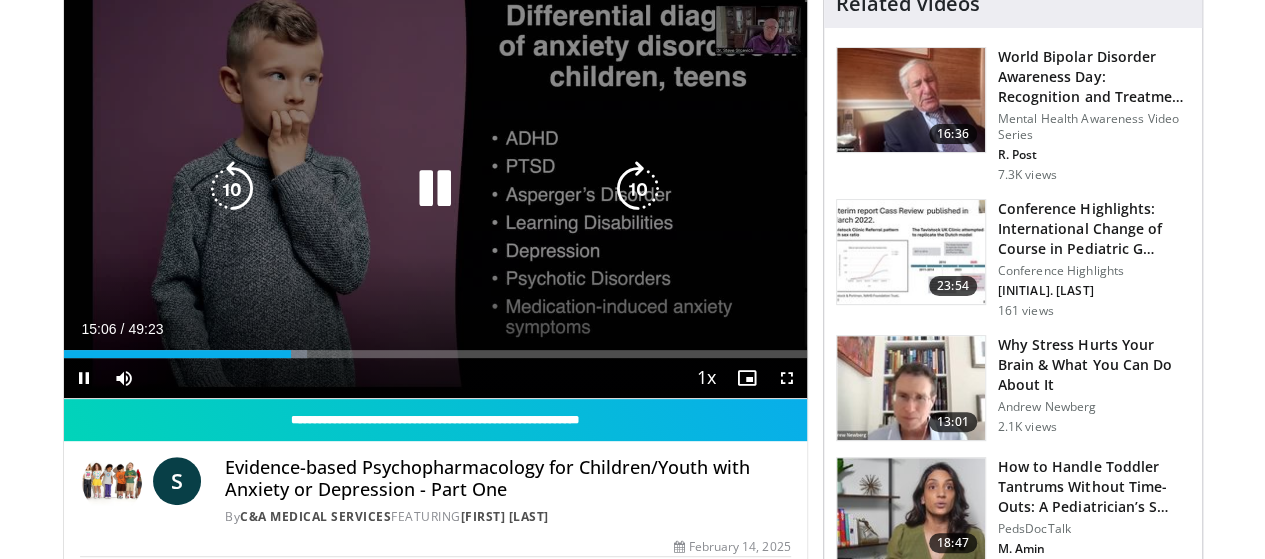 click at bounding box center (435, 189) 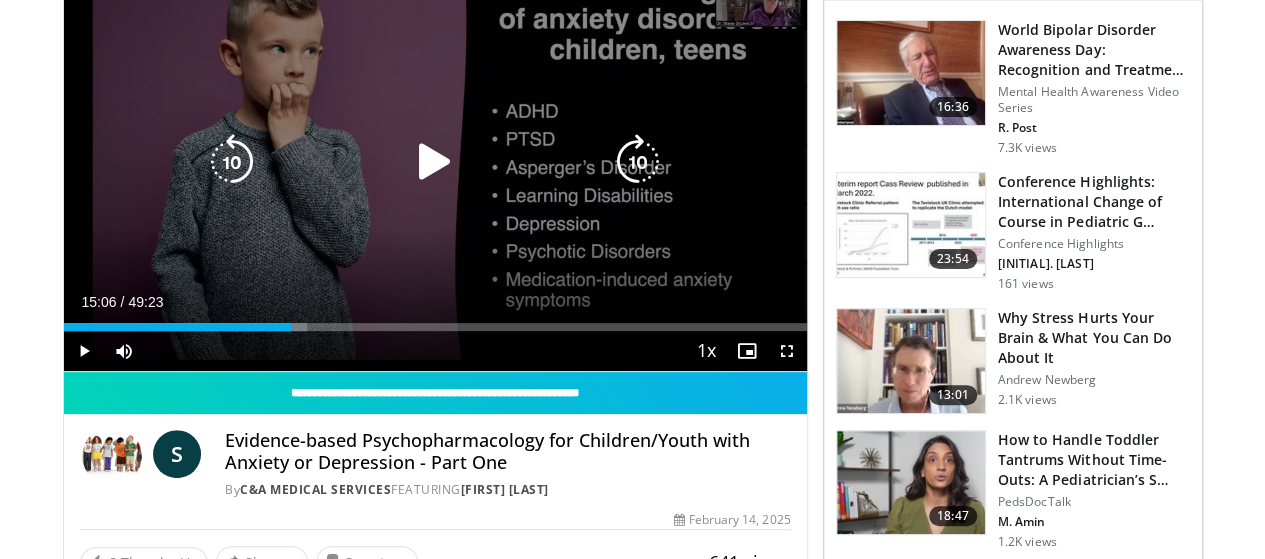 scroll, scrollTop: 204, scrollLeft: 0, axis: vertical 